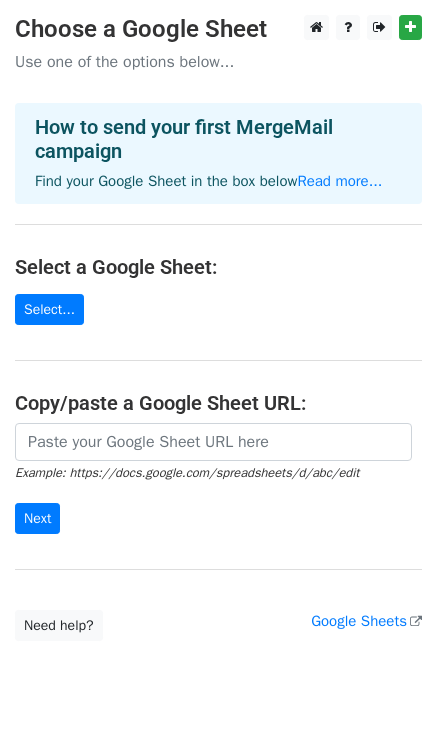 scroll, scrollTop: 0, scrollLeft: 0, axis: both 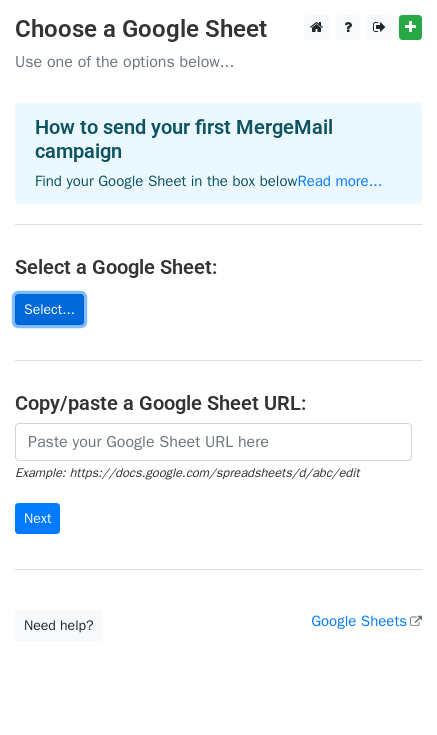 click on "Select..." at bounding box center (49, 309) 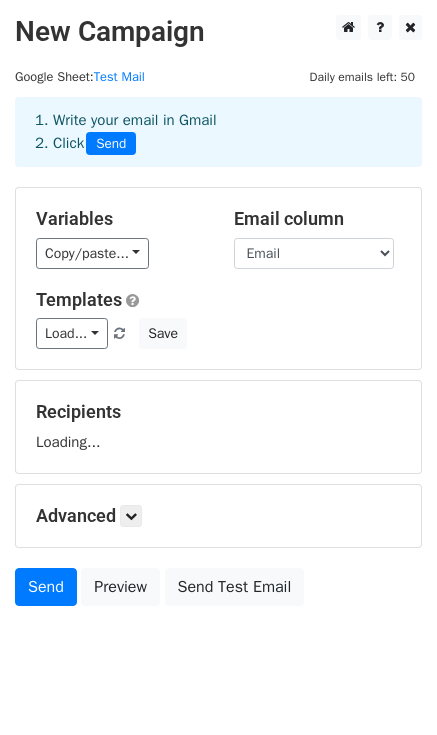 scroll, scrollTop: 0, scrollLeft: 0, axis: both 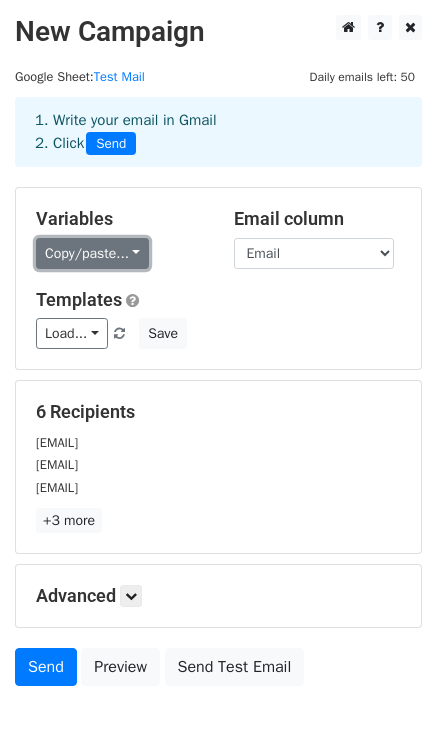 click on "Copy/paste..." at bounding box center (92, 253) 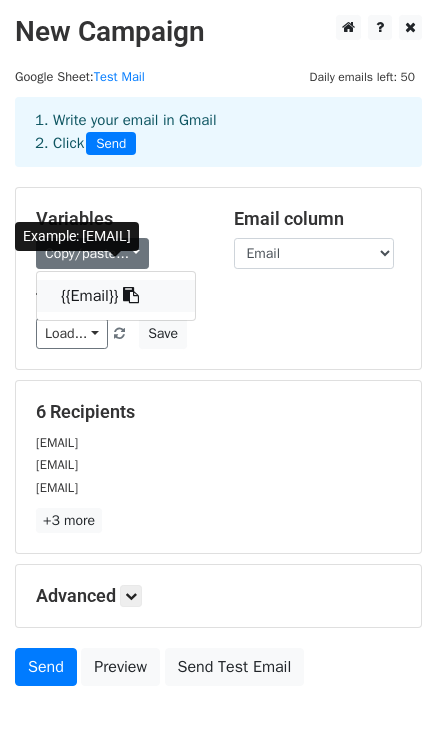 click on "{{Email}}" at bounding box center (116, 296) 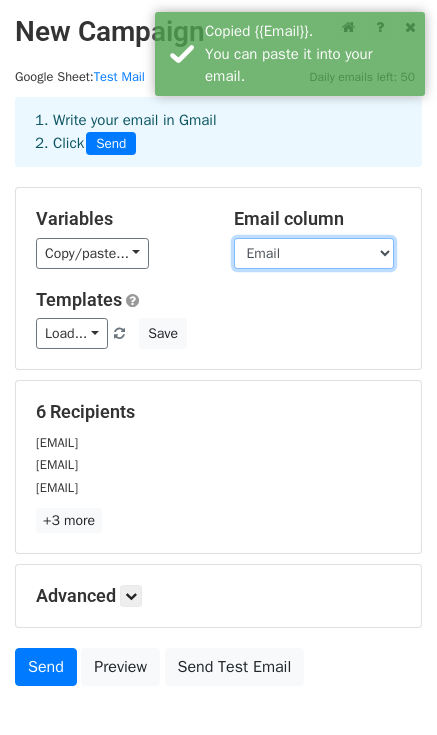 click on "Email" at bounding box center [314, 253] 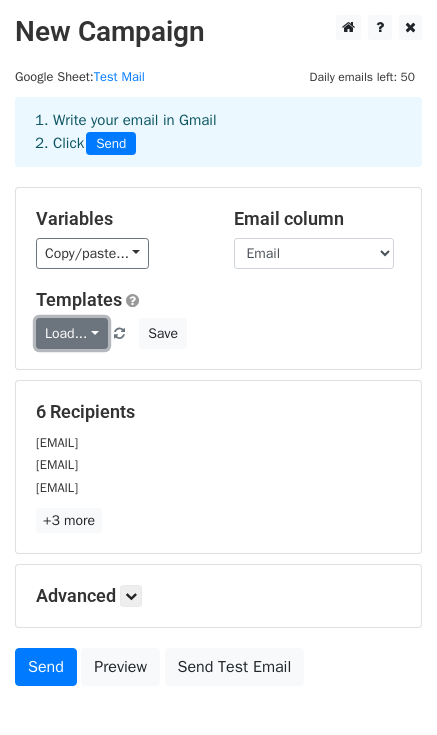 click on "Load..." at bounding box center [72, 333] 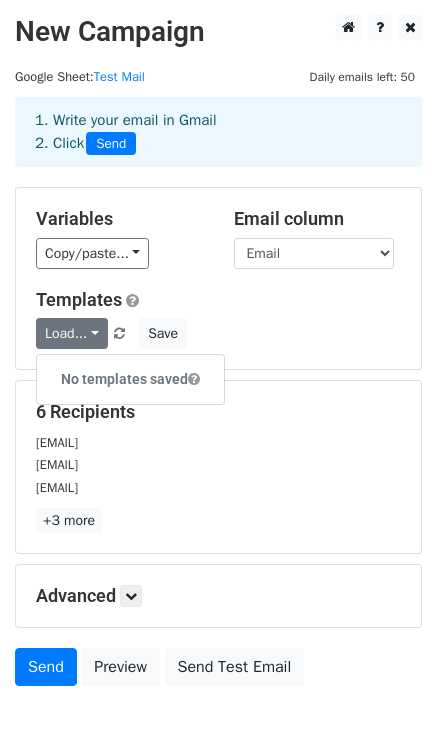 click on "Templates" at bounding box center (218, 300) 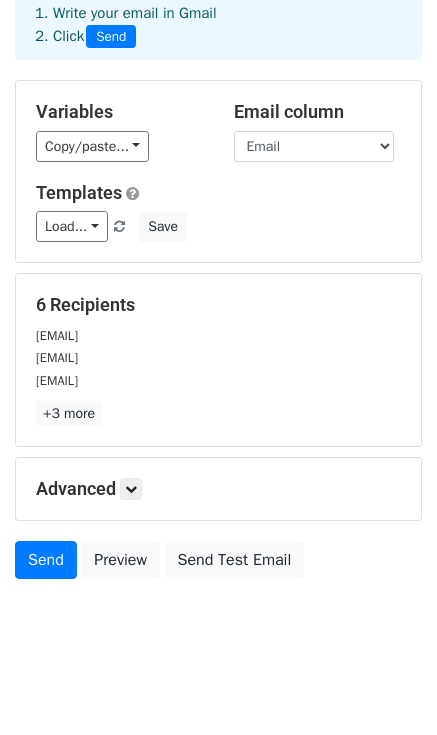 scroll, scrollTop: 117, scrollLeft: 0, axis: vertical 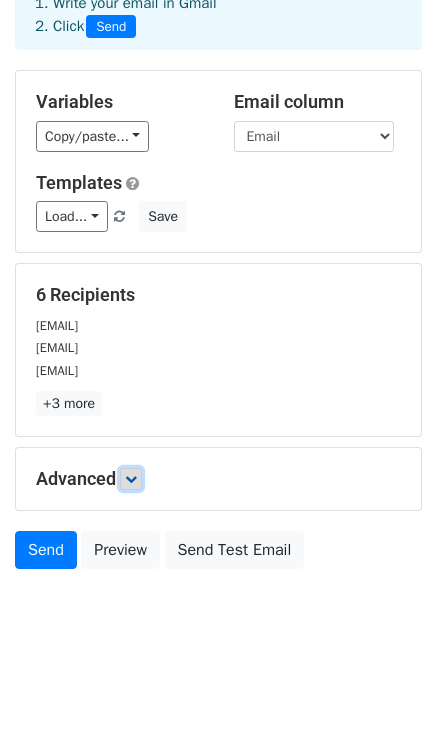 click at bounding box center [131, 479] 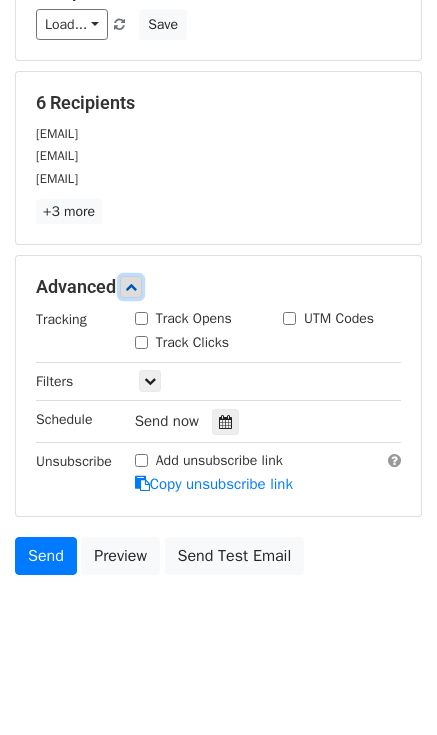 scroll, scrollTop: 312, scrollLeft: 0, axis: vertical 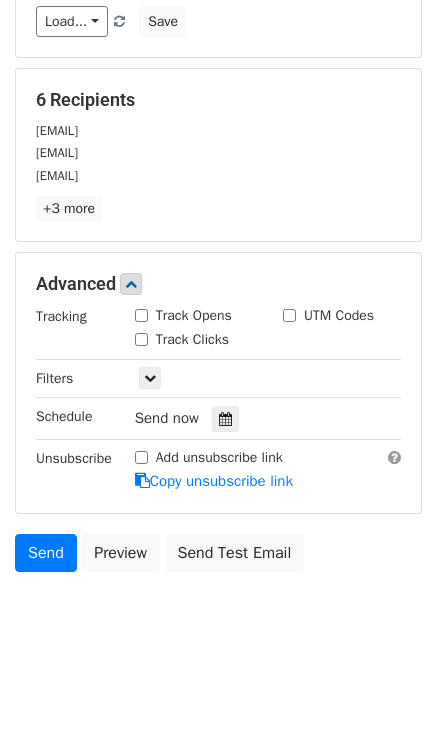 click on "Track Opens" at bounding box center (141, 315) 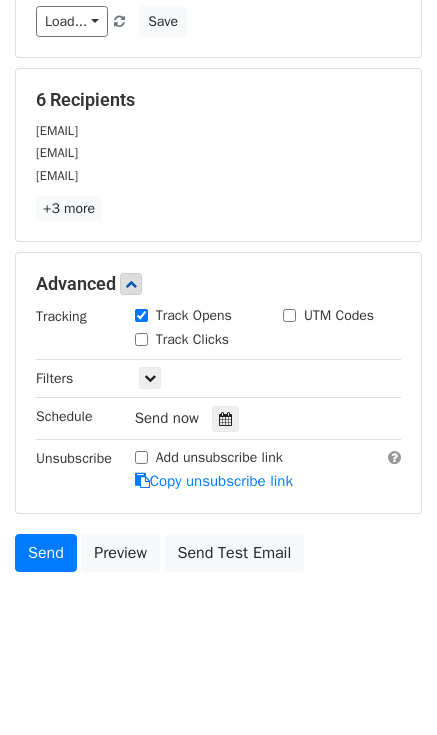click on "[USERNAME]@[example.com]" at bounding box center [218, 152] 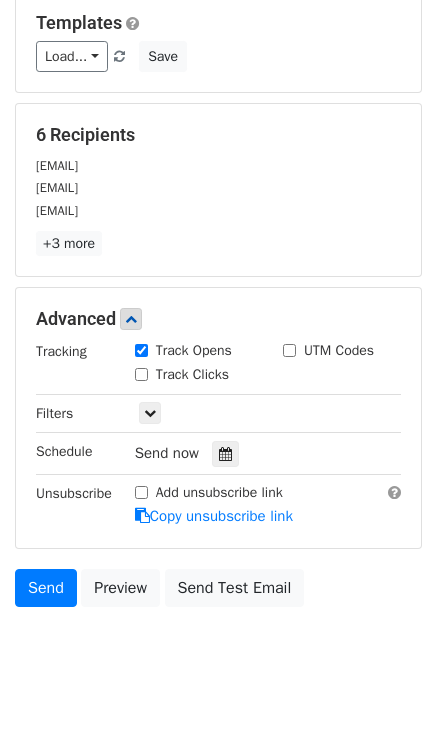 scroll, scrollTop: 312, scrollLeft: 0, axis: vertical 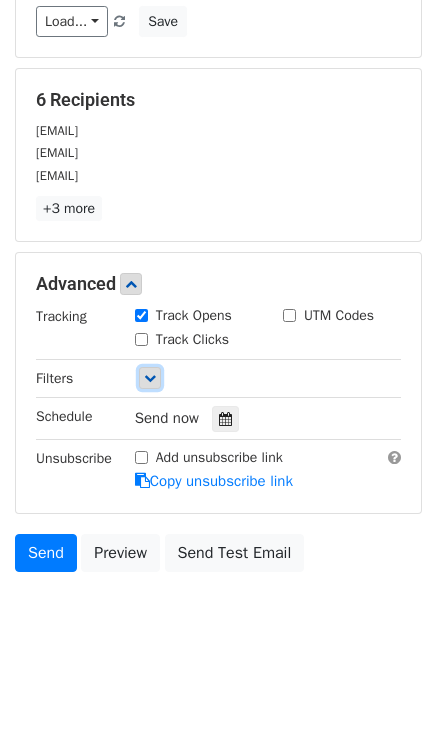 click at bounding box center (150, 378) 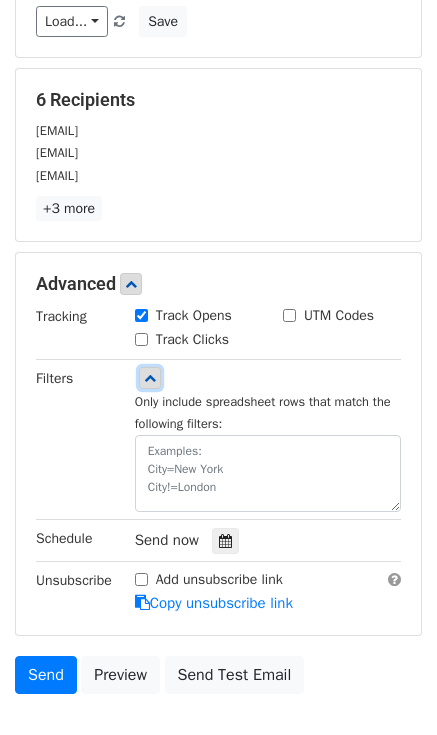 click at bounding box center (150, 378) 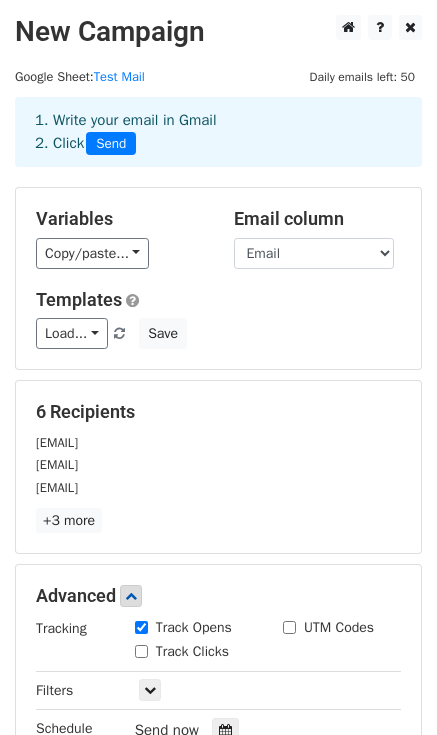 scroll, scrollTop: 312, scrollLeft: 0, axis: vertical 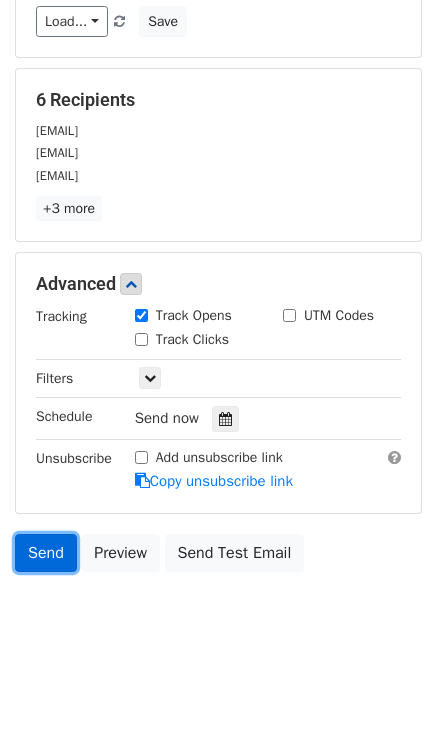 click on "Send" at bounding box center (46, 553) 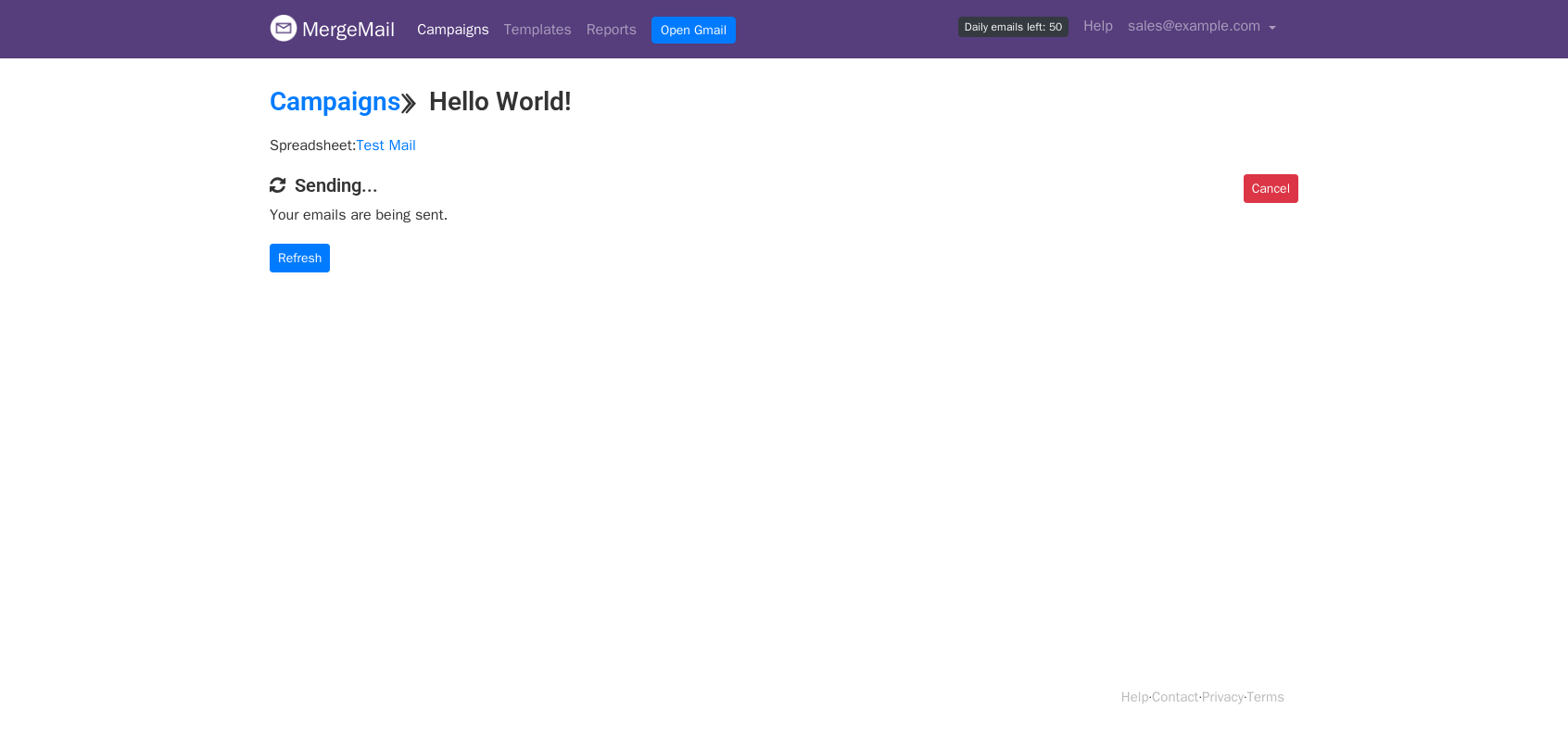 scroll, scrollTop: 0, scrollLeft: 0, axis: both 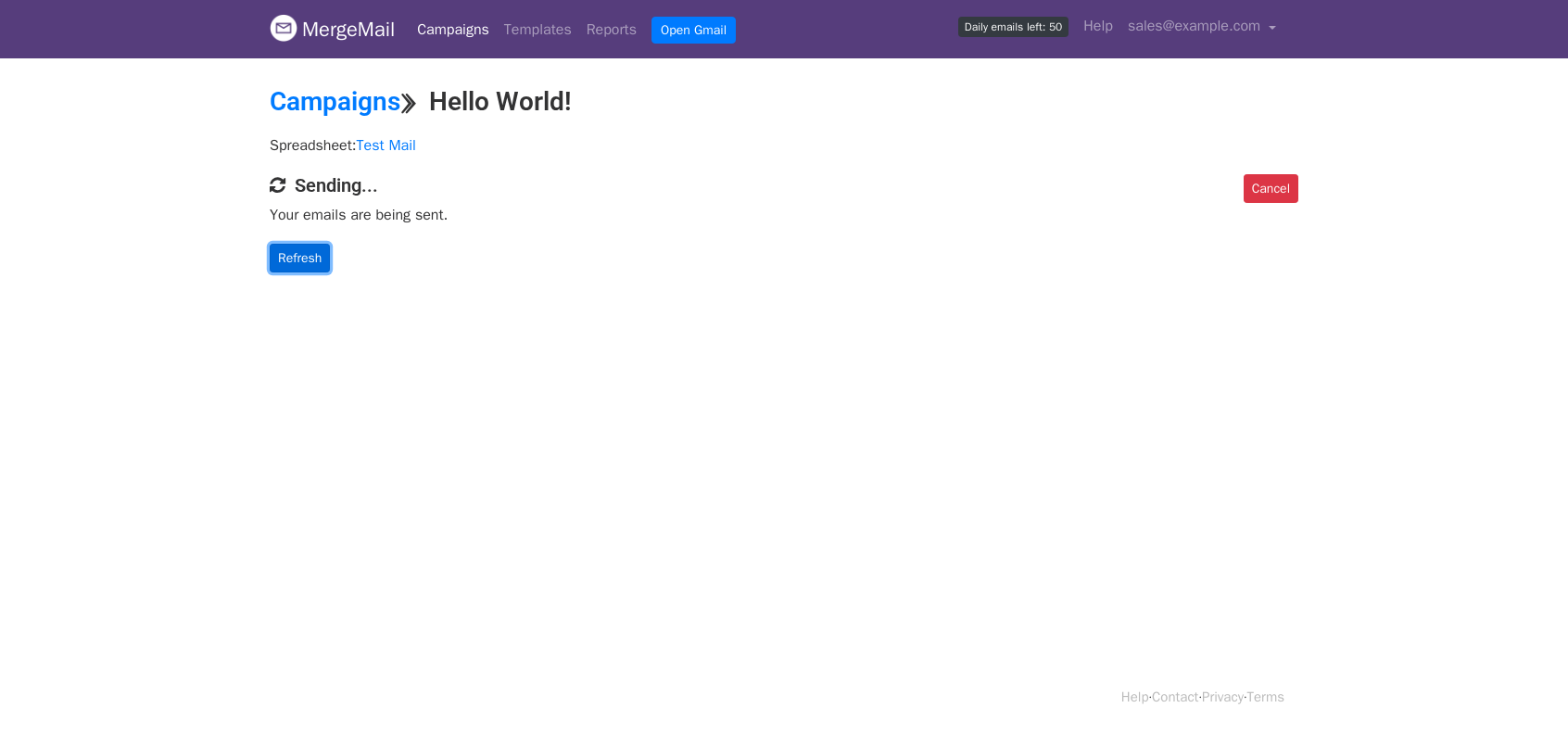 click on "Refresh" at bounding box center [299, 258] 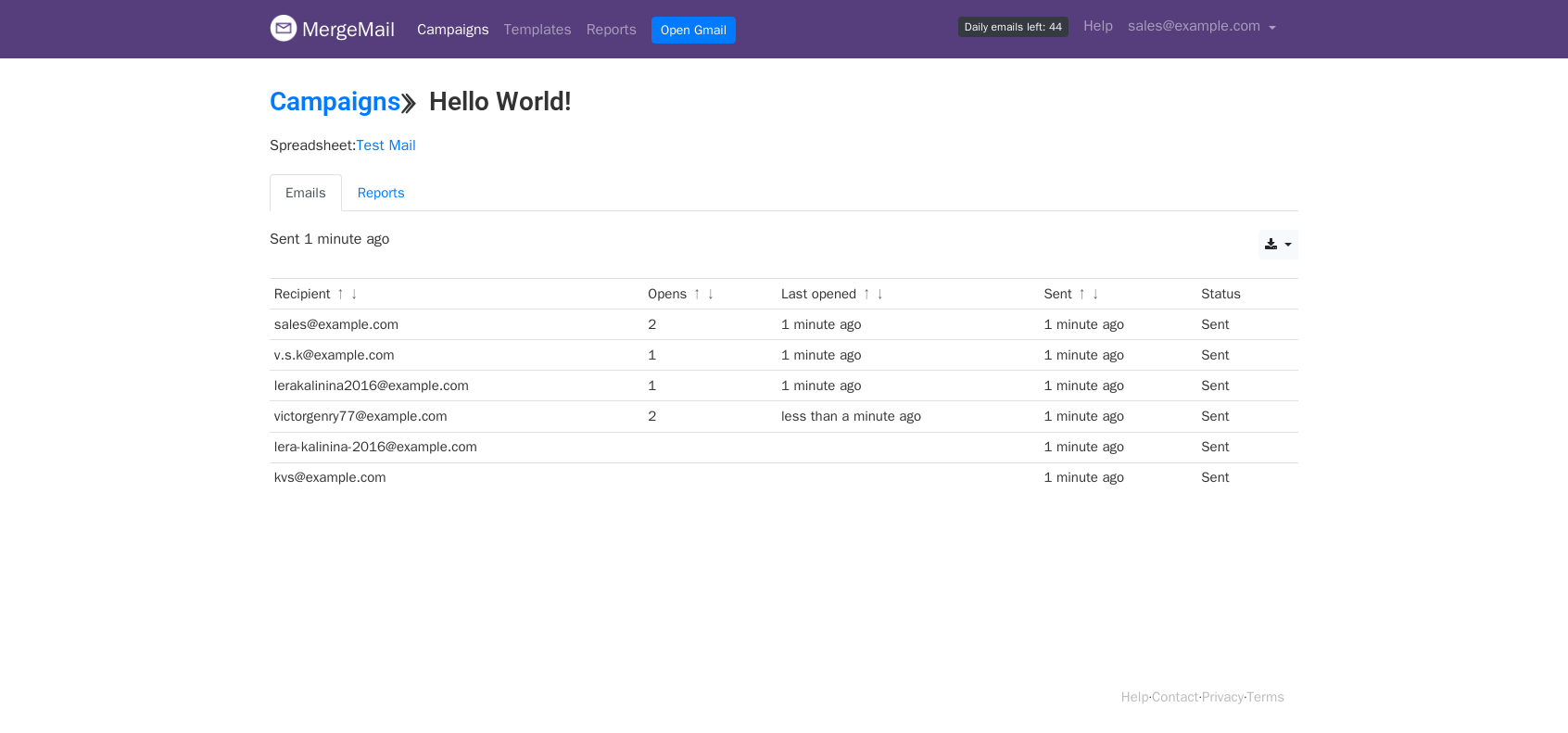 scroll, scrollTop: 0, scrollLeft: 0, axis: both 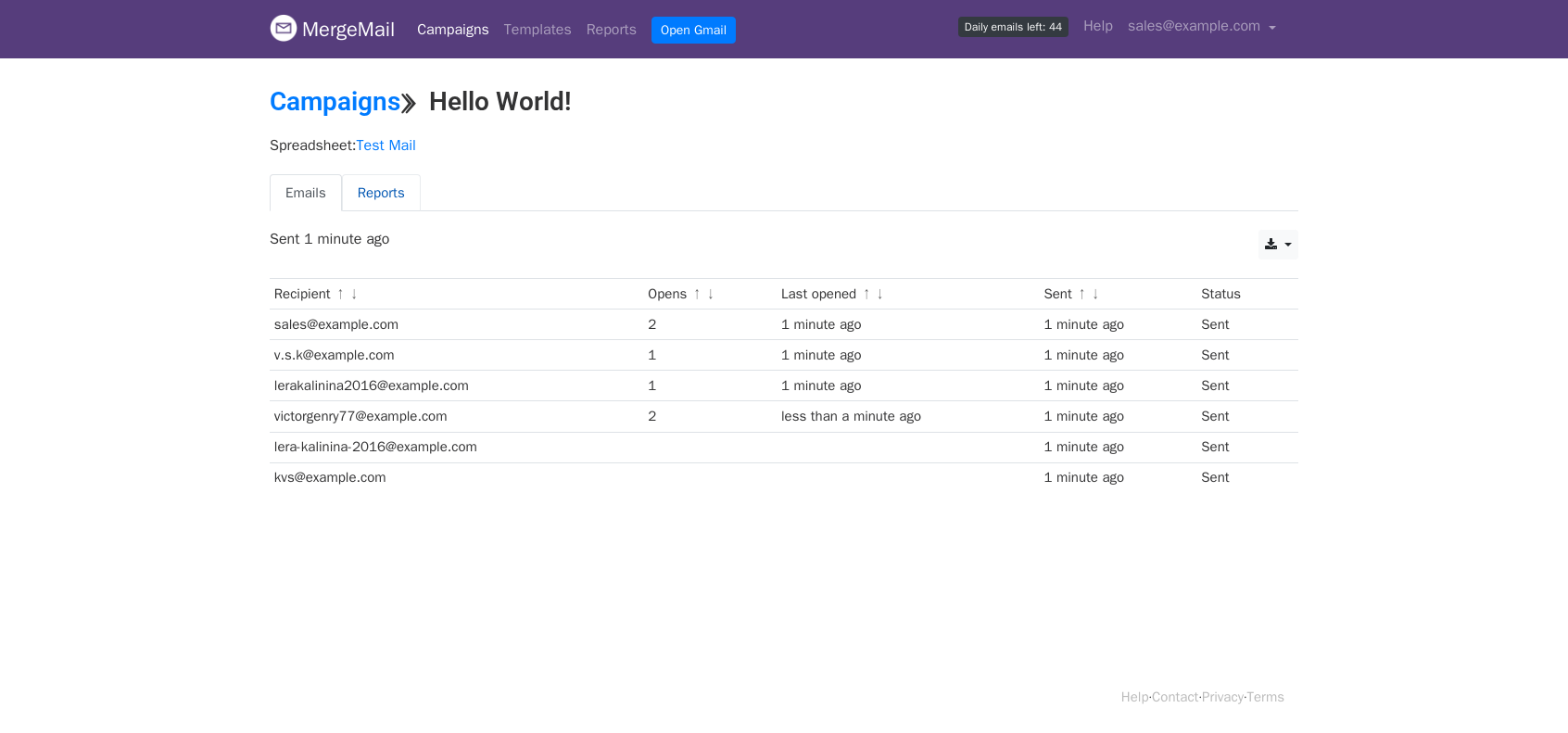 click on "Reports" at bounding box center (381, 193) 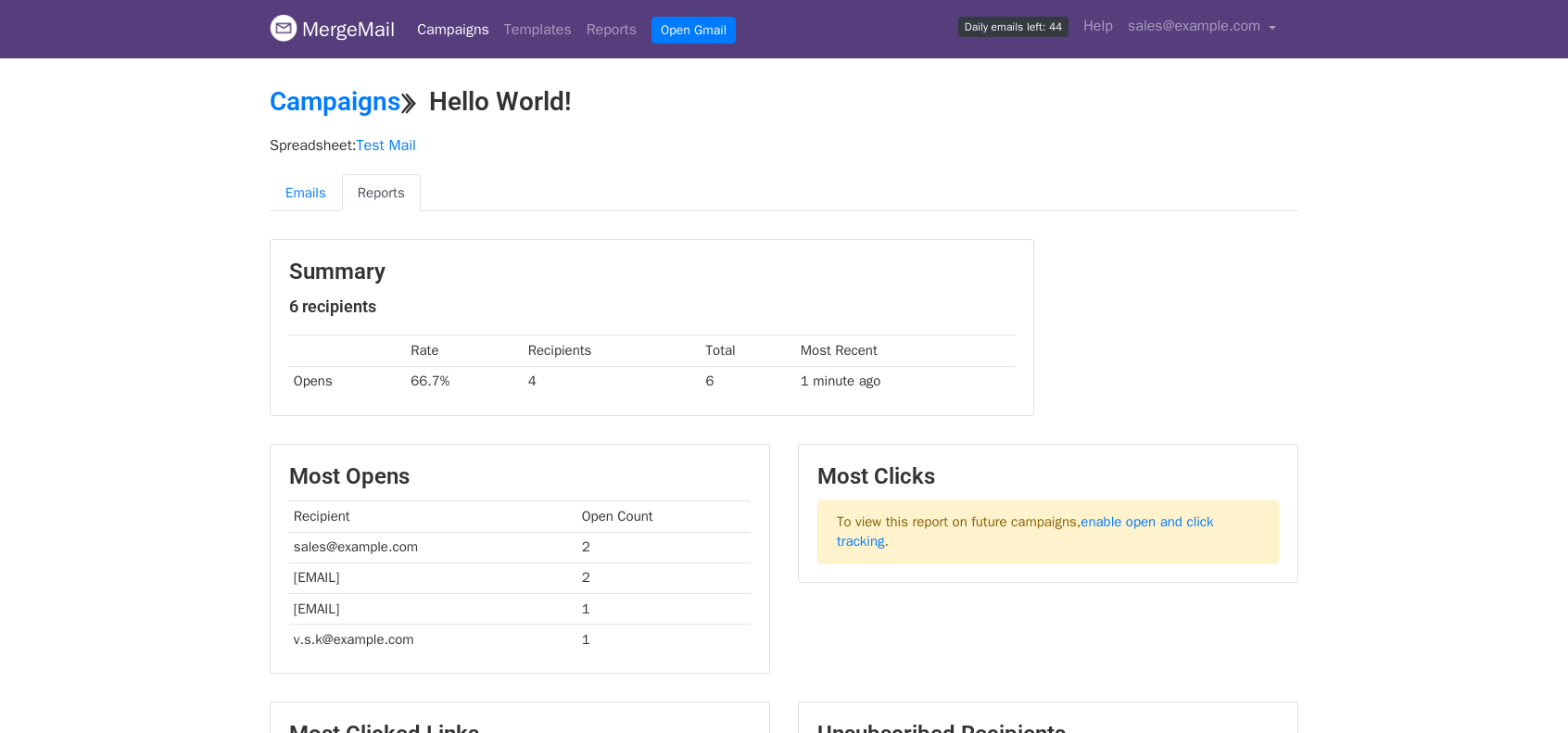 scroll, scrollTop: 0, scrollLeft: 0, axis: both 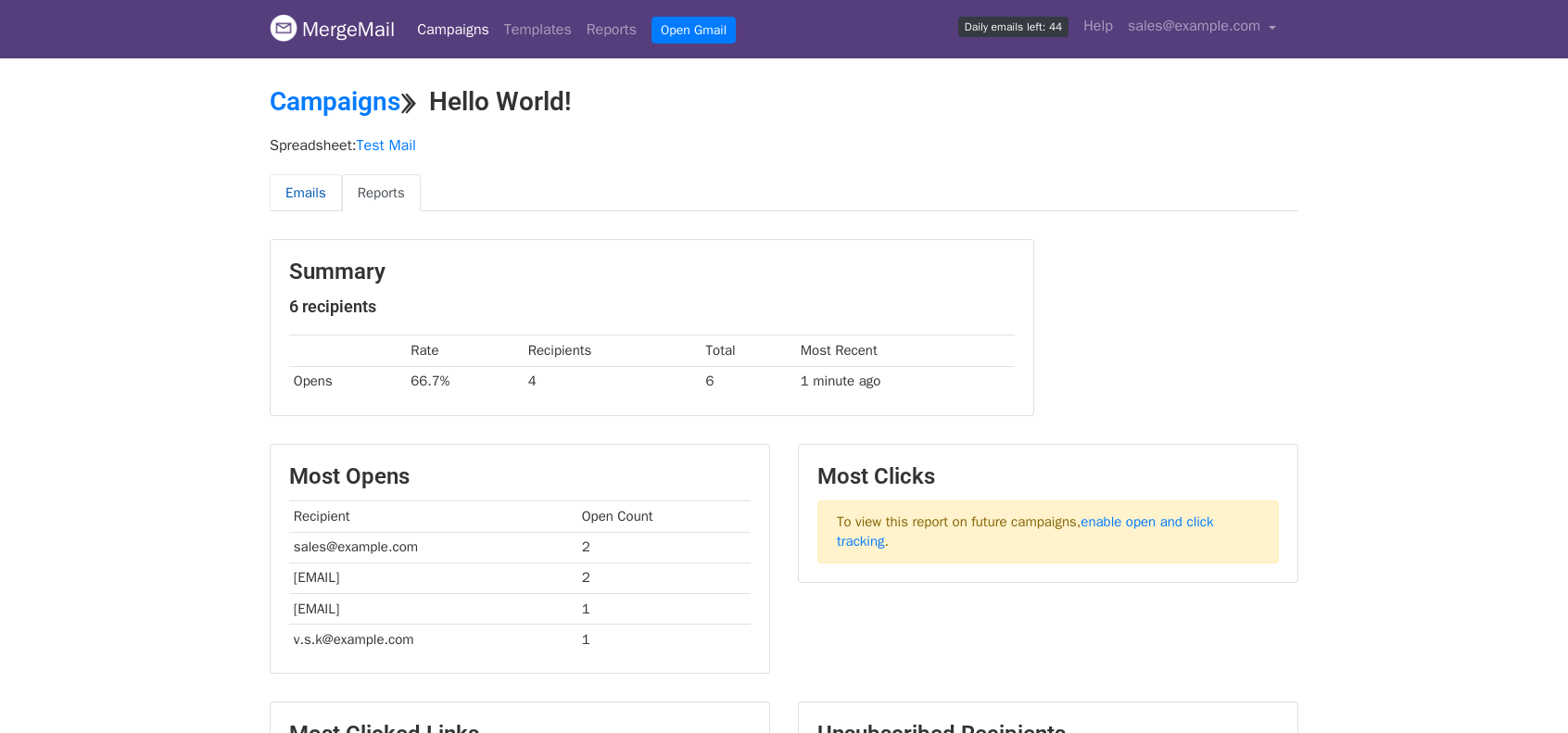 click on "Emails" at bounding box center [306, 193] 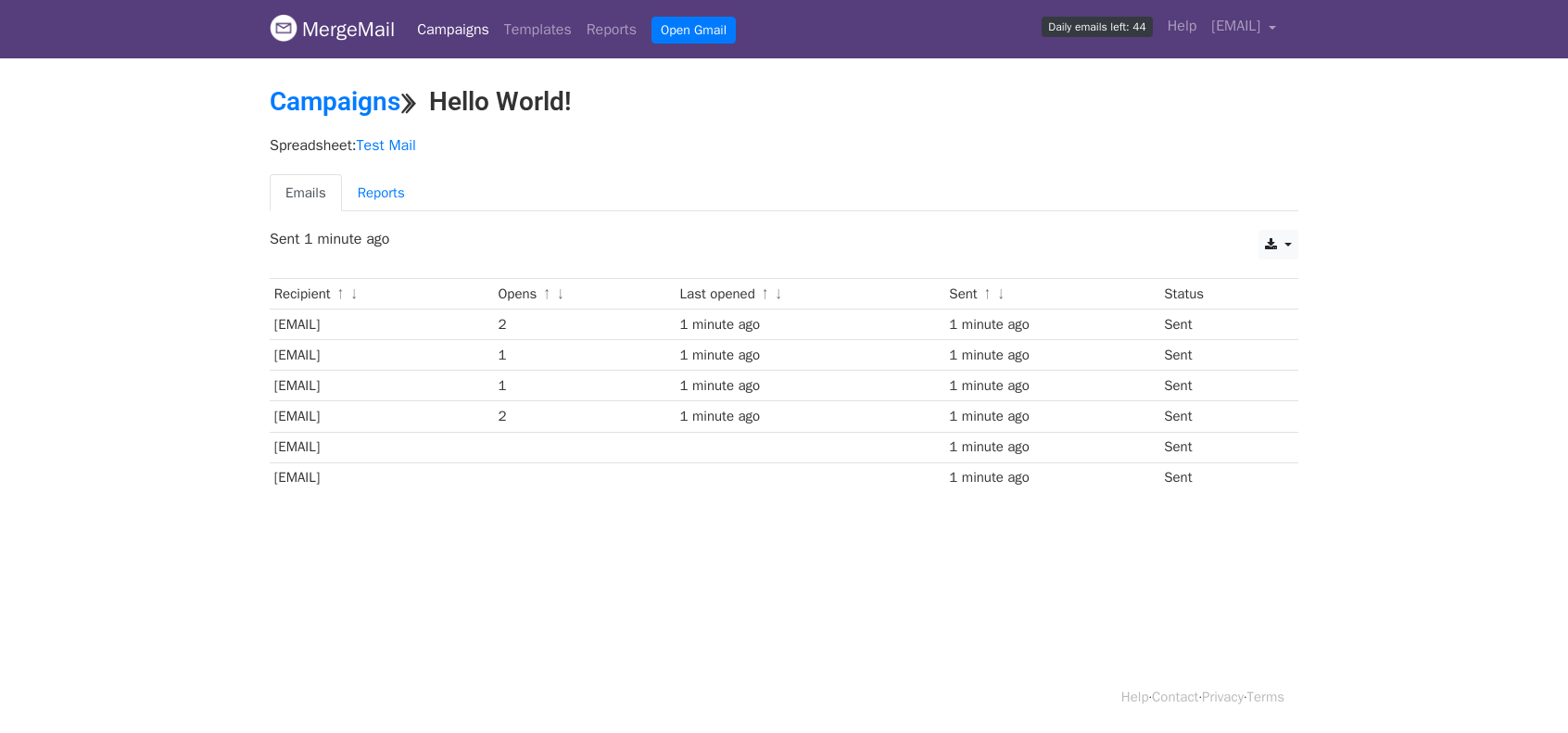 scroll, scrollTop: 0, scrollLeft: 0, axis: both 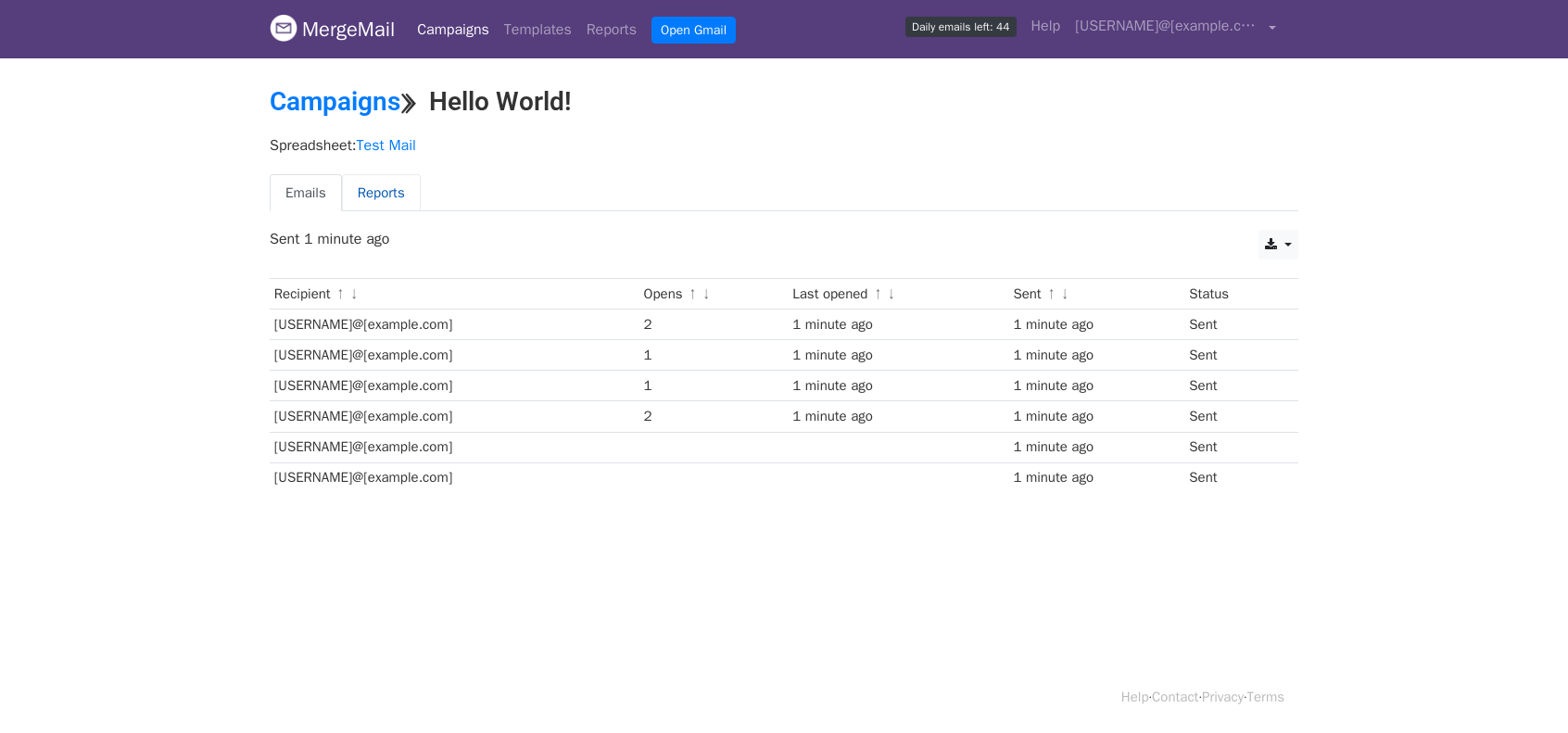click on "Reports" at bounding box center [381, 193] 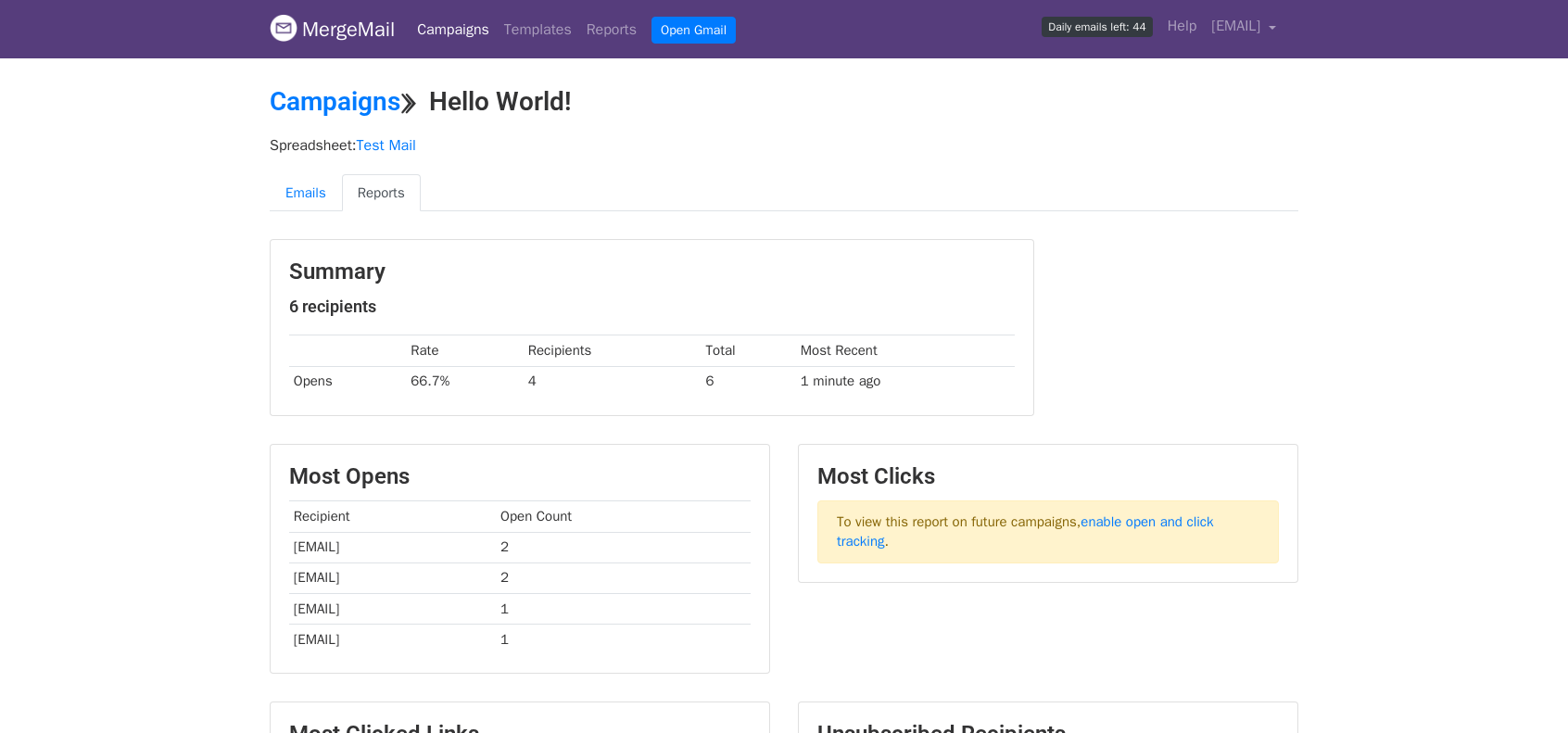 scroll, scrollTop: 0, scrollLeft: 0, axis: both 